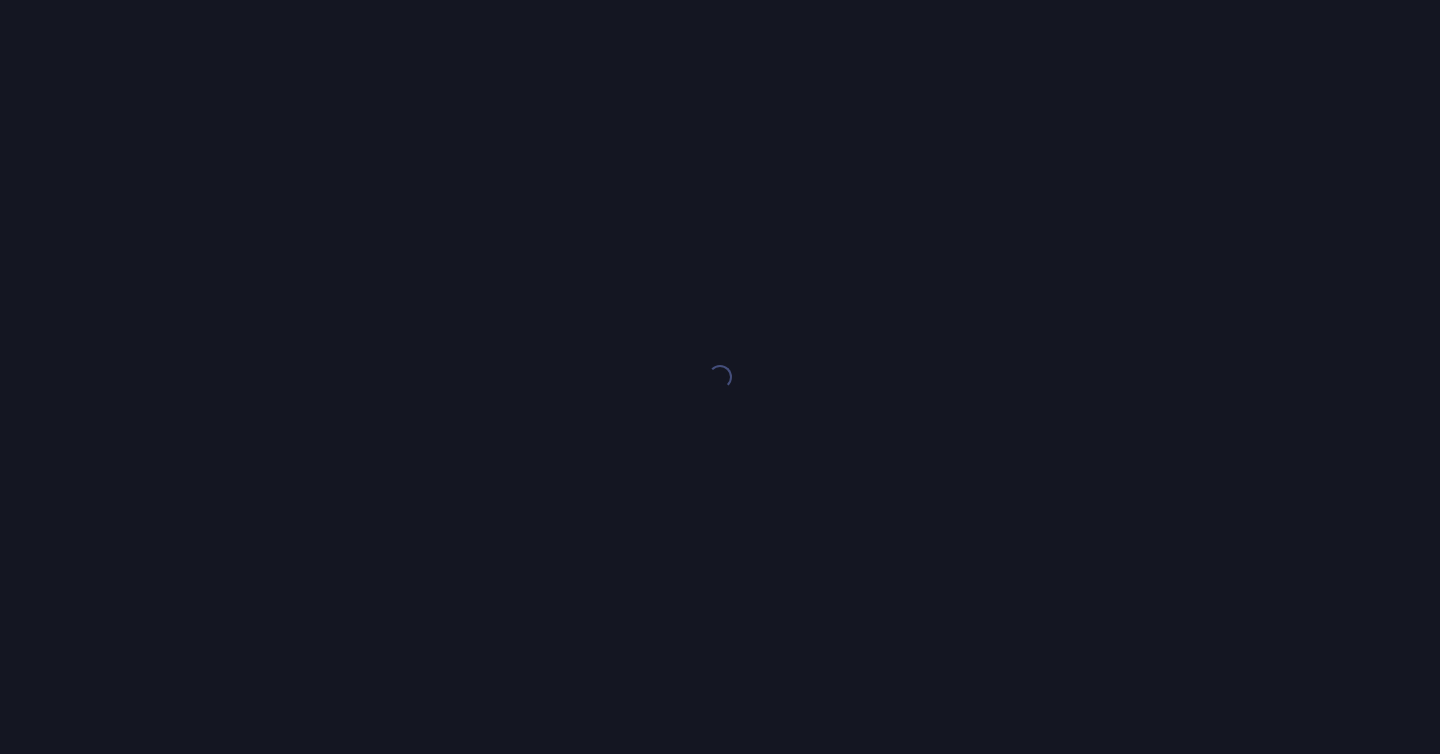 scroll, scrollTop: 0, scrollLeft: 0, axis: both 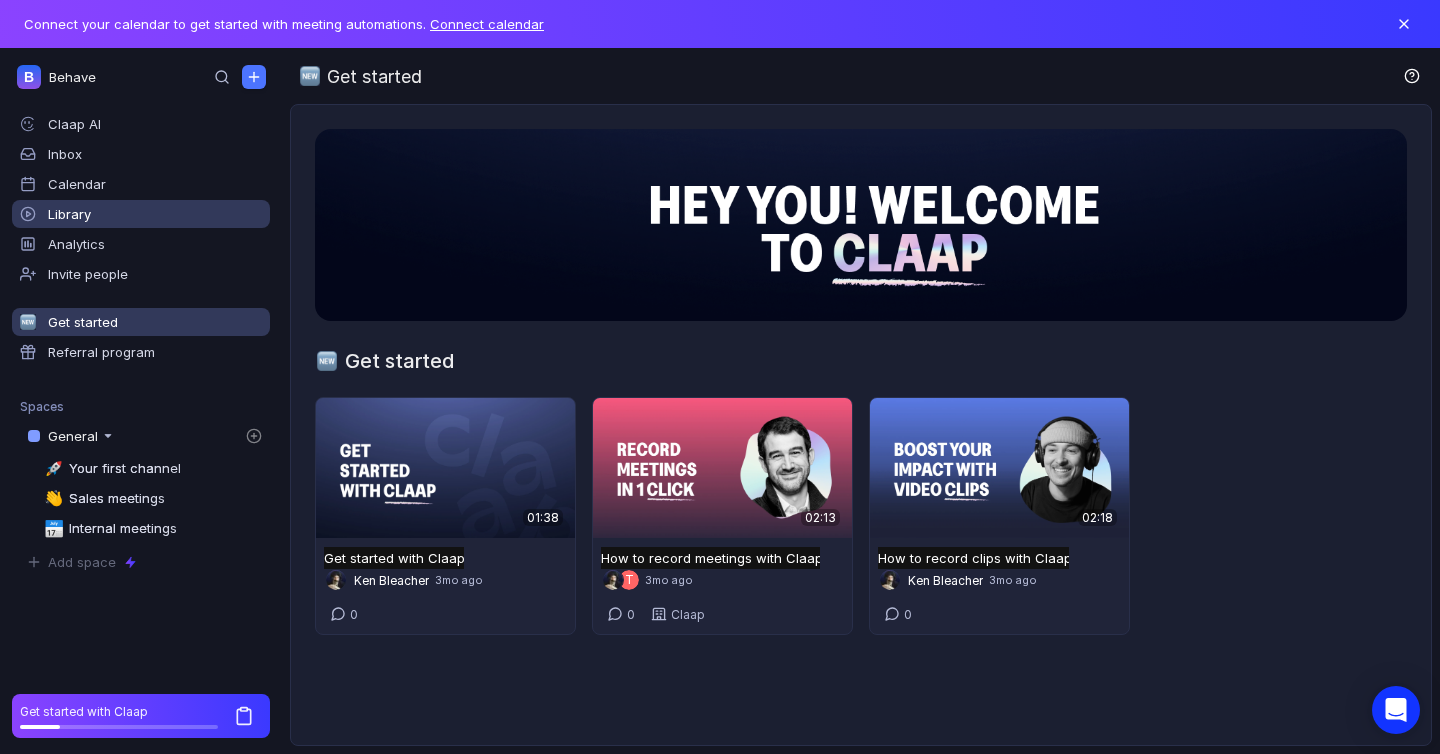 click on "Library" at bounding box center (69, 214) 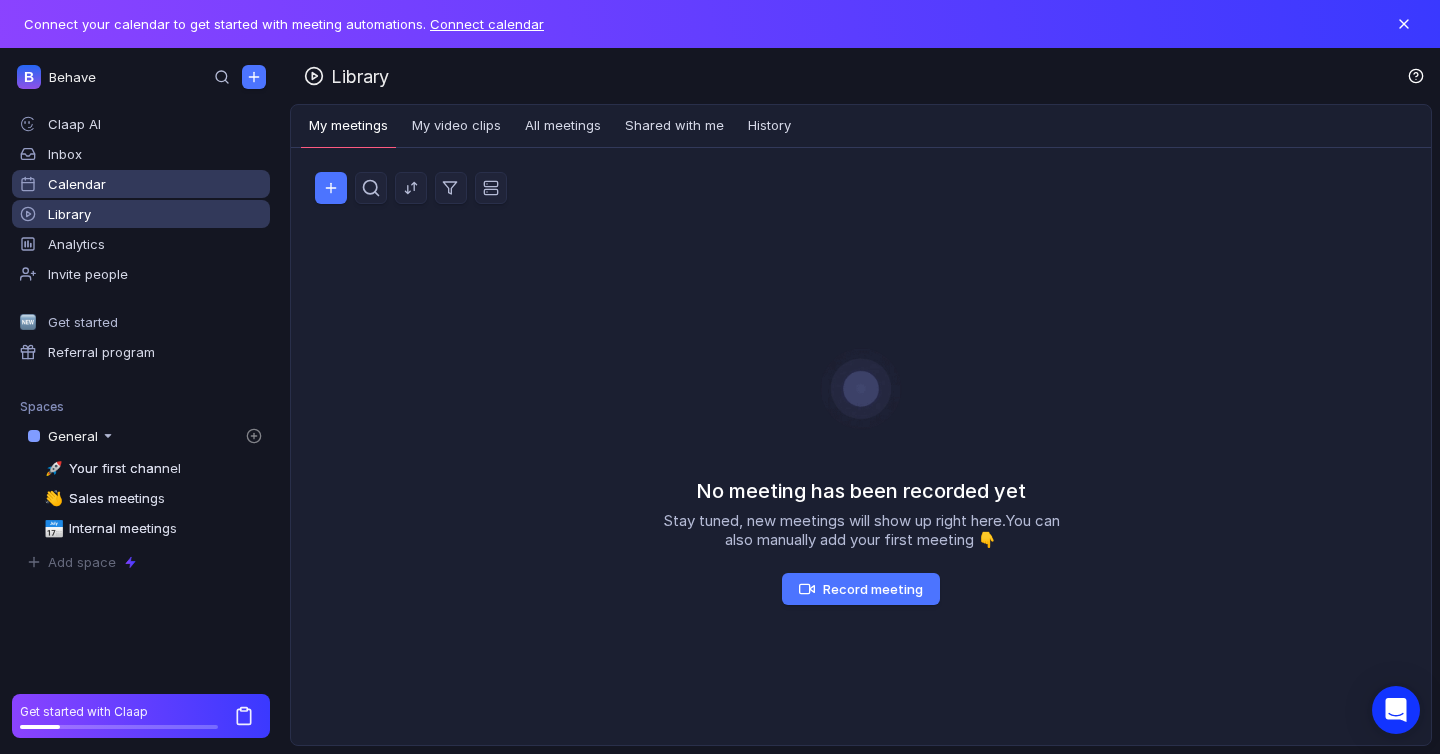 click on "Calendar" at bounding box center [77, 184] 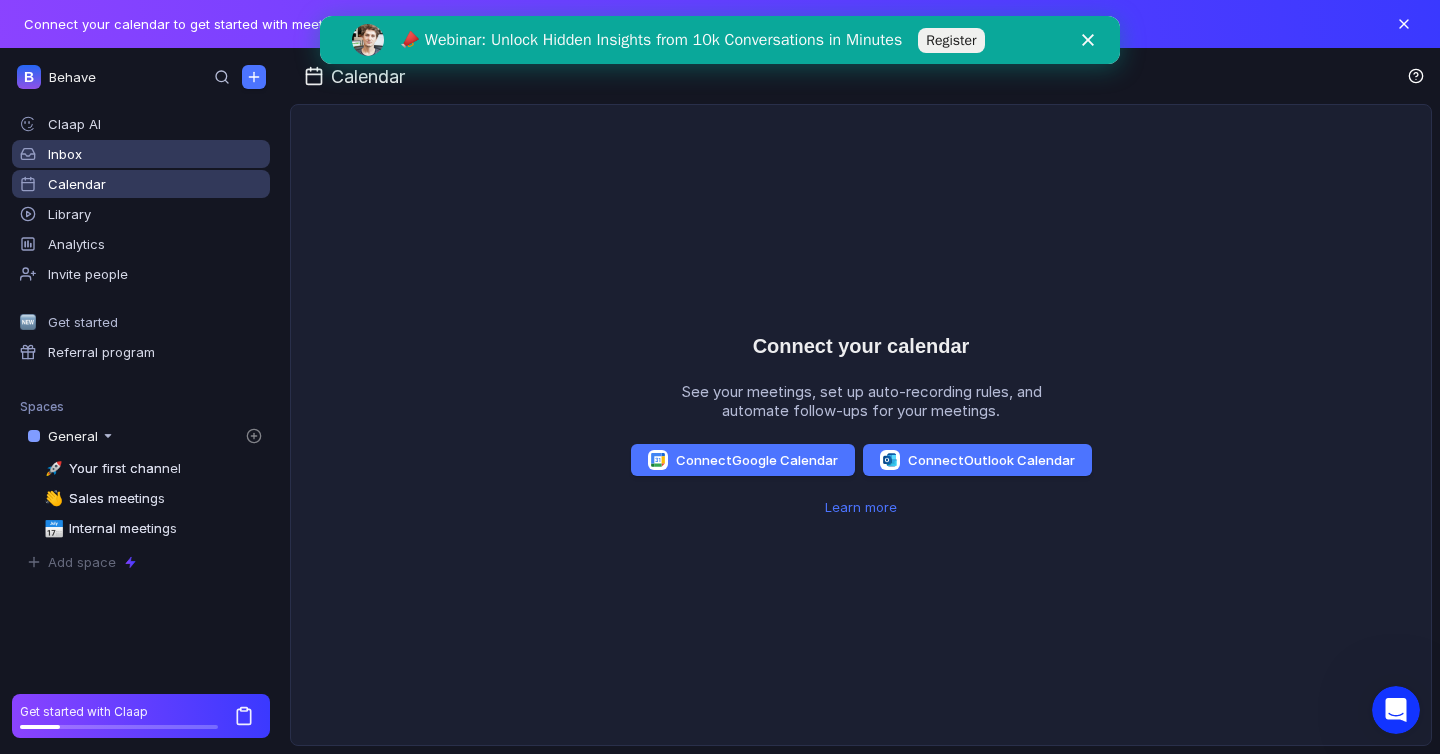 scroll, scrollTop: 0, scrollLeft: 0, axis: both 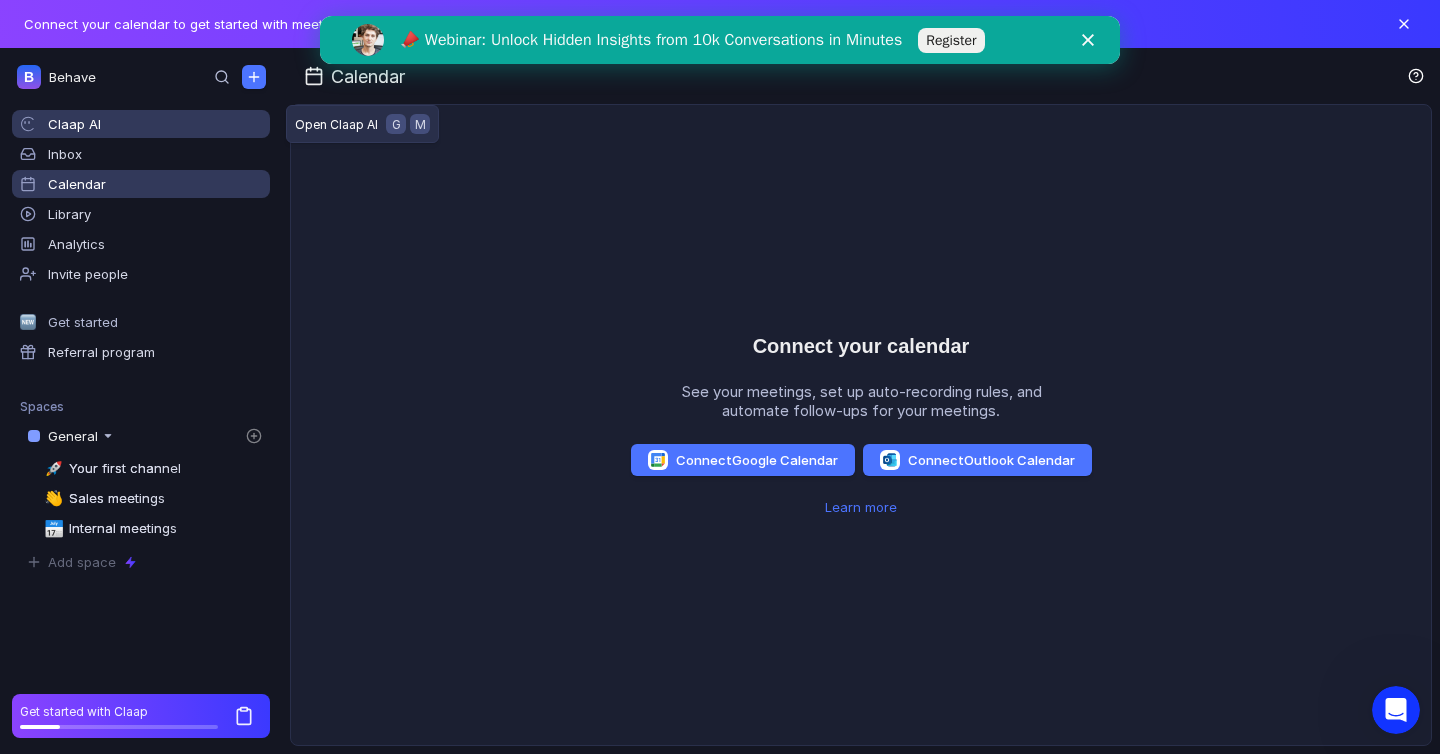 click on "Claap AI" at bounding box center [141, 124] 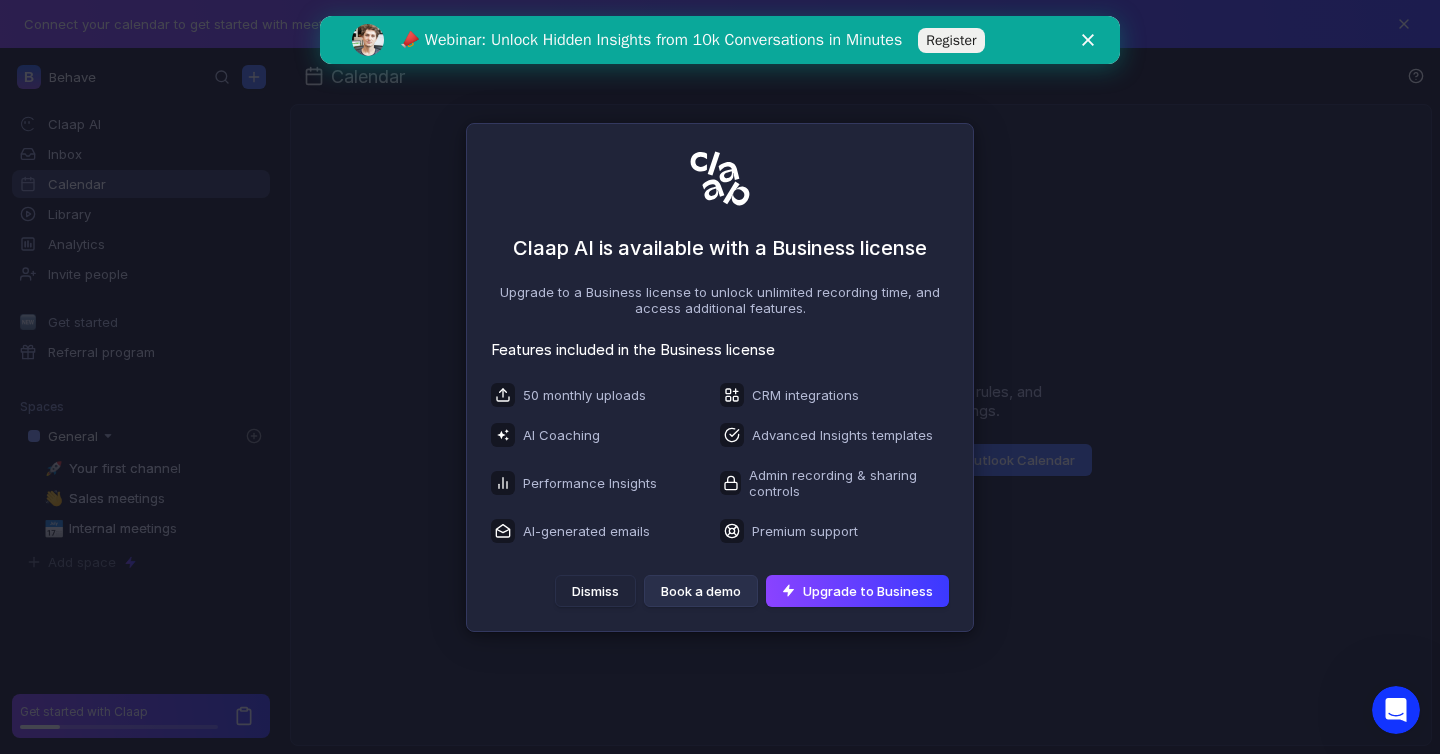 click on "Claap AI is available with a Business license Upgrade to a Business license to unlock unlimited recording time, and access additional features. Features included in the Business license 50 monthly uploads AI Coaching Performance Insights AI-generated emails CRM integrations Advanced Insights templates Admin recording & sharing controls Premium support Dismiss Book a demo Upgrade to Business" at bounding box center (720, 377) 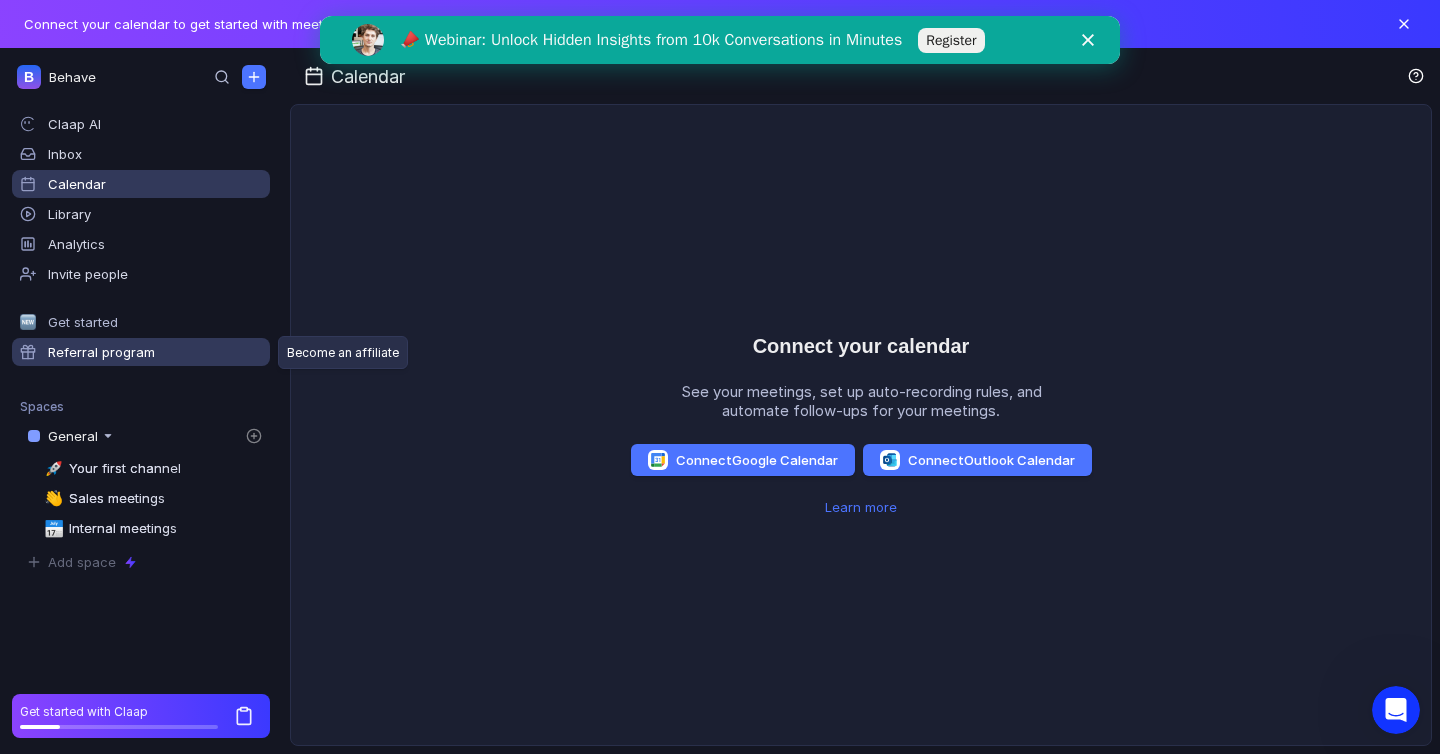 click on "Referral program" at bounding box center (141, 352) 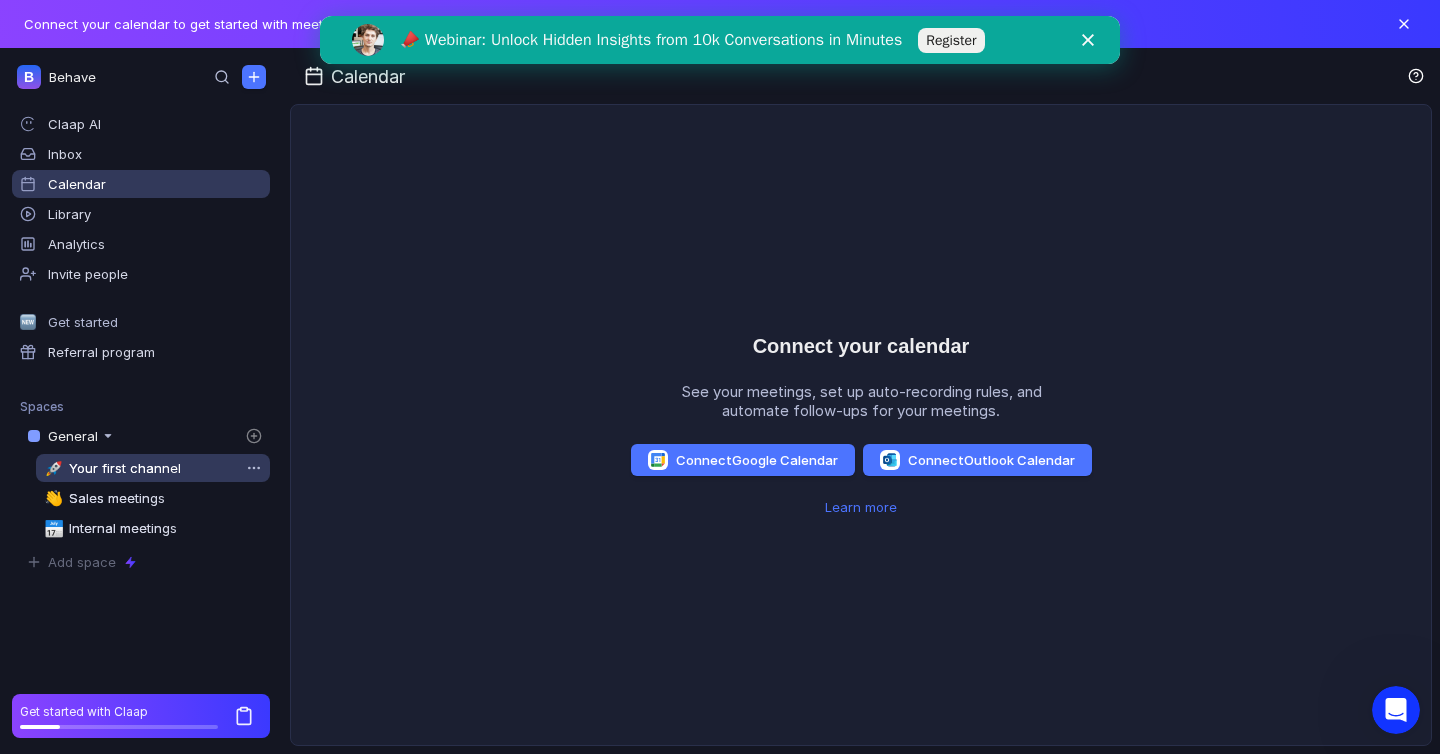 click on "Your first channel" at bounding box center [125, 468] 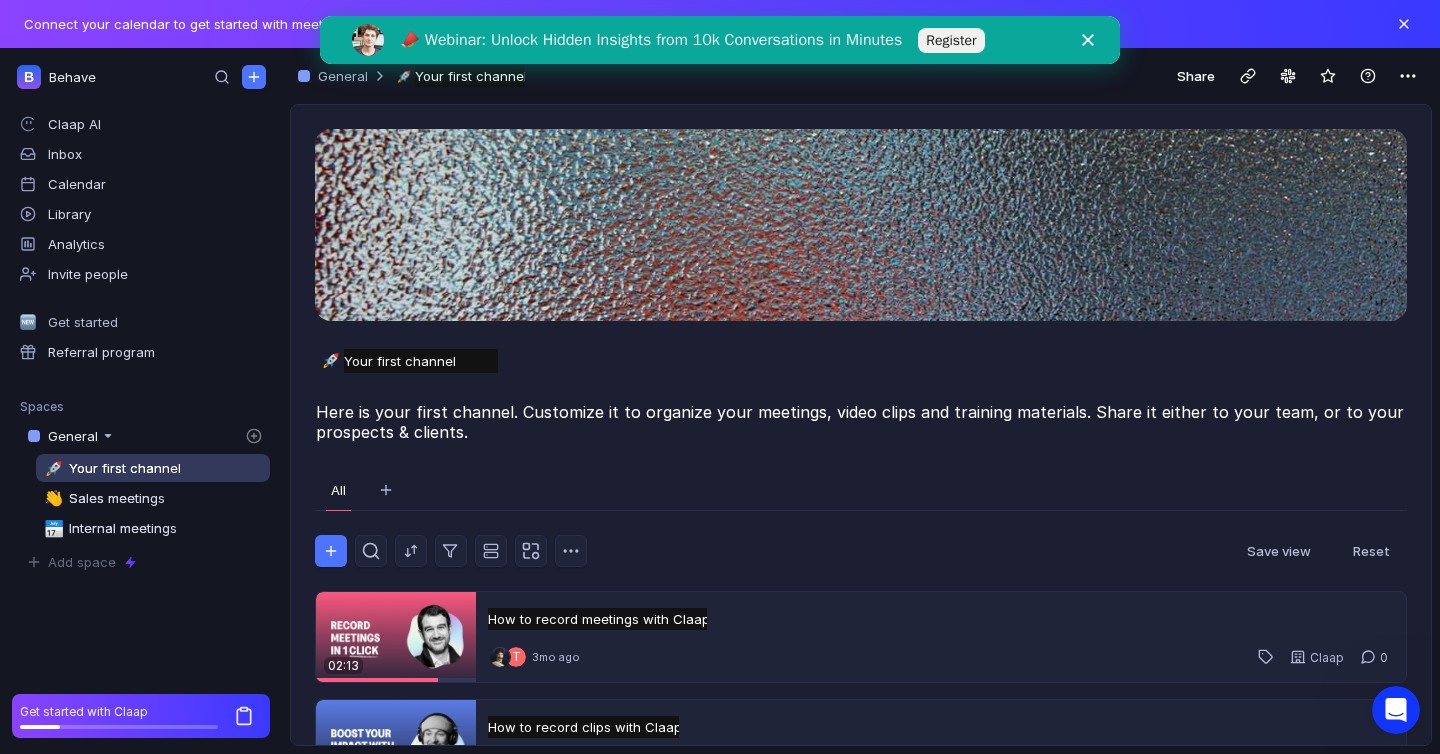 scroll, scrollTop: 39, scrollLeft: 0, axis: vertical 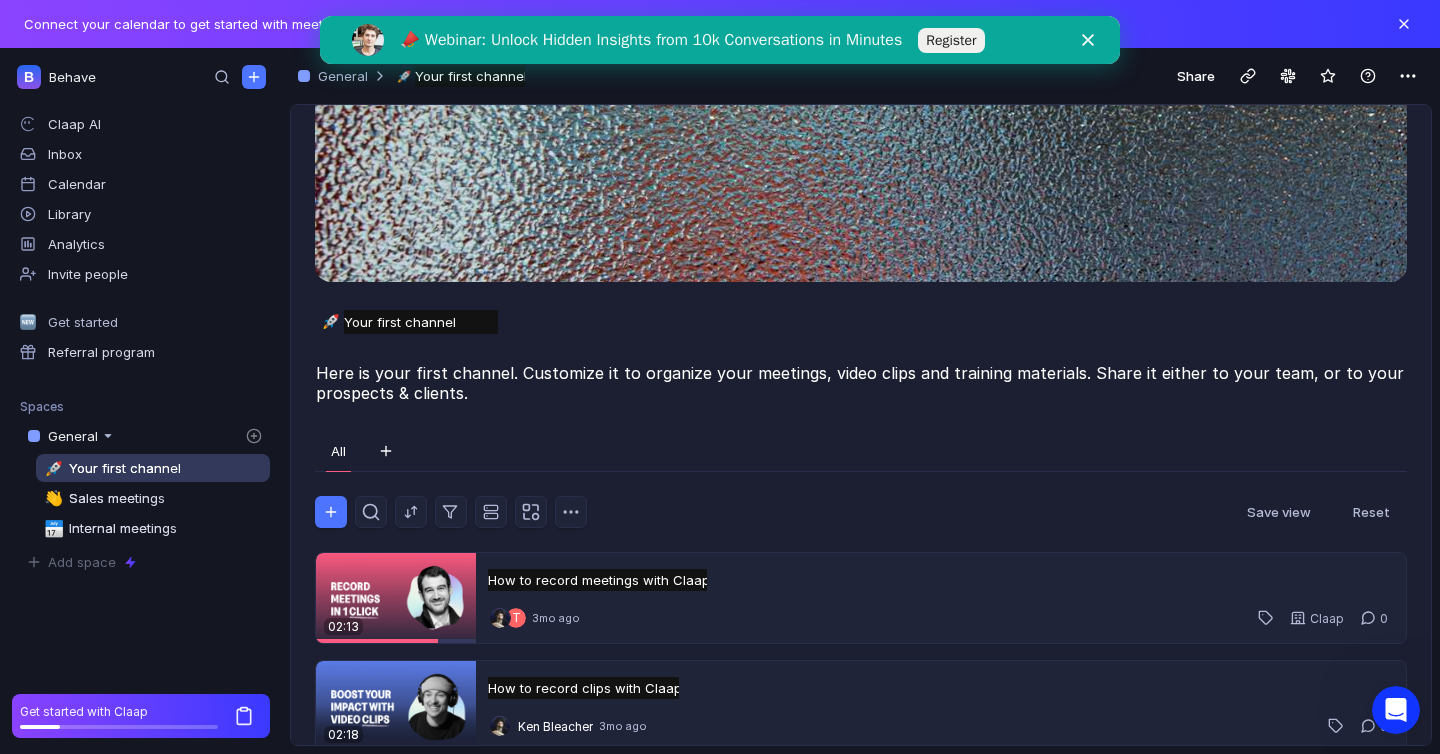 click on "Connect your calendar to get started with meeting automations. Connect calendar B Behave Claap AI Inbox Calendar Library Analytics Invite people Get started Referral program Spaces General 🚀 Your first channel 👋 Sales meetings 📅 Internal meetings Add space Get started with Claap General 🚀 Your first channel Your first channel Untitled Share 🚀 Your first channel Your first channel Untitled Here is your first channel. Customize it to organize your meetings, video clips and training materials. Share it either to your team, or to your prospects & clients. All Author Label Created Duration Deal close Deal owner Deal type Deal stage Edited Title Interactivity score Longest user story Longest monologue Talk / Listen ratio Patience Question rate Manual Save view Reset 02:13 How to record meetings with Claap How to record meetings with Claap Untitled T 3mo ago Claap 0 02:18 How to record clips with Claap How to record clips with Claap Untitled Ken Bleacher 3mo ago 0 Your first channel | Claap Connect" at bounding box center (720, 377) 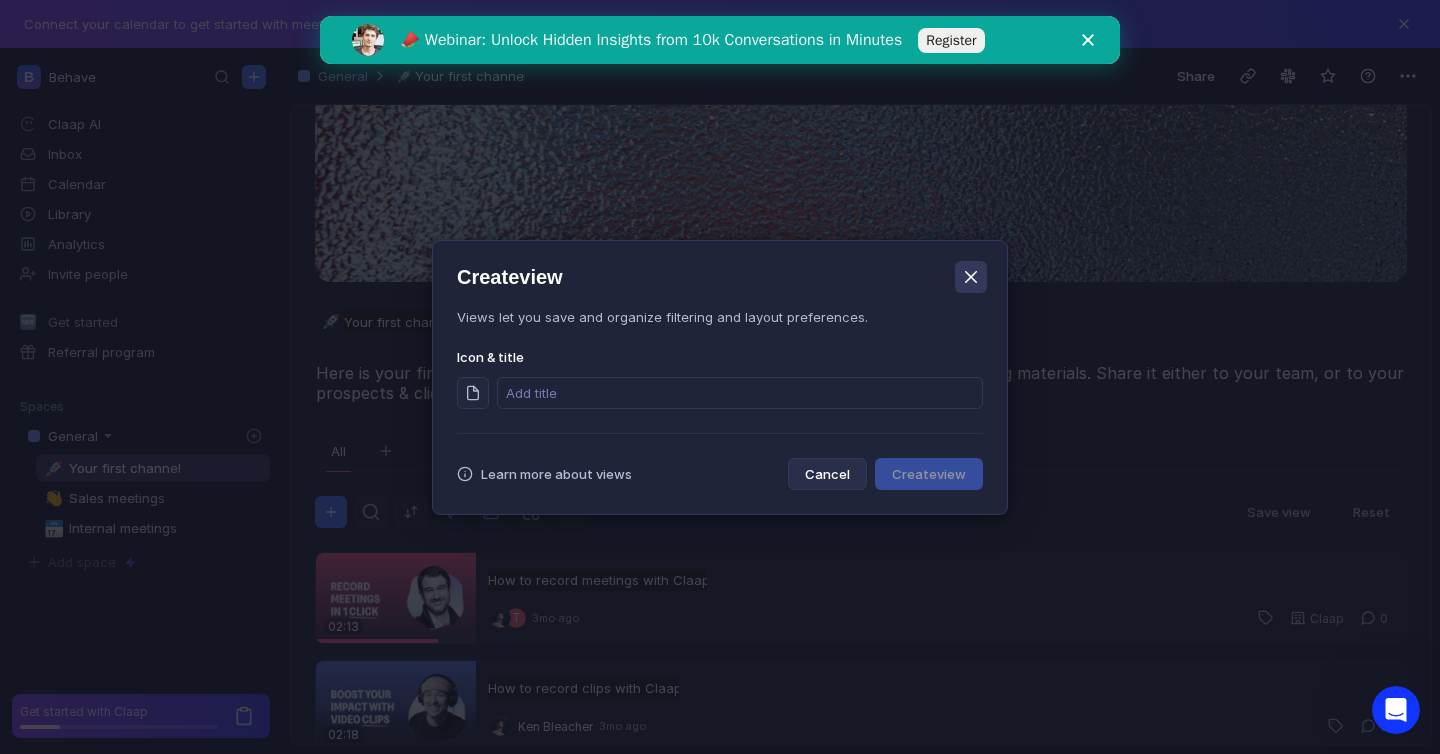 click at bounding box center (971, 277) 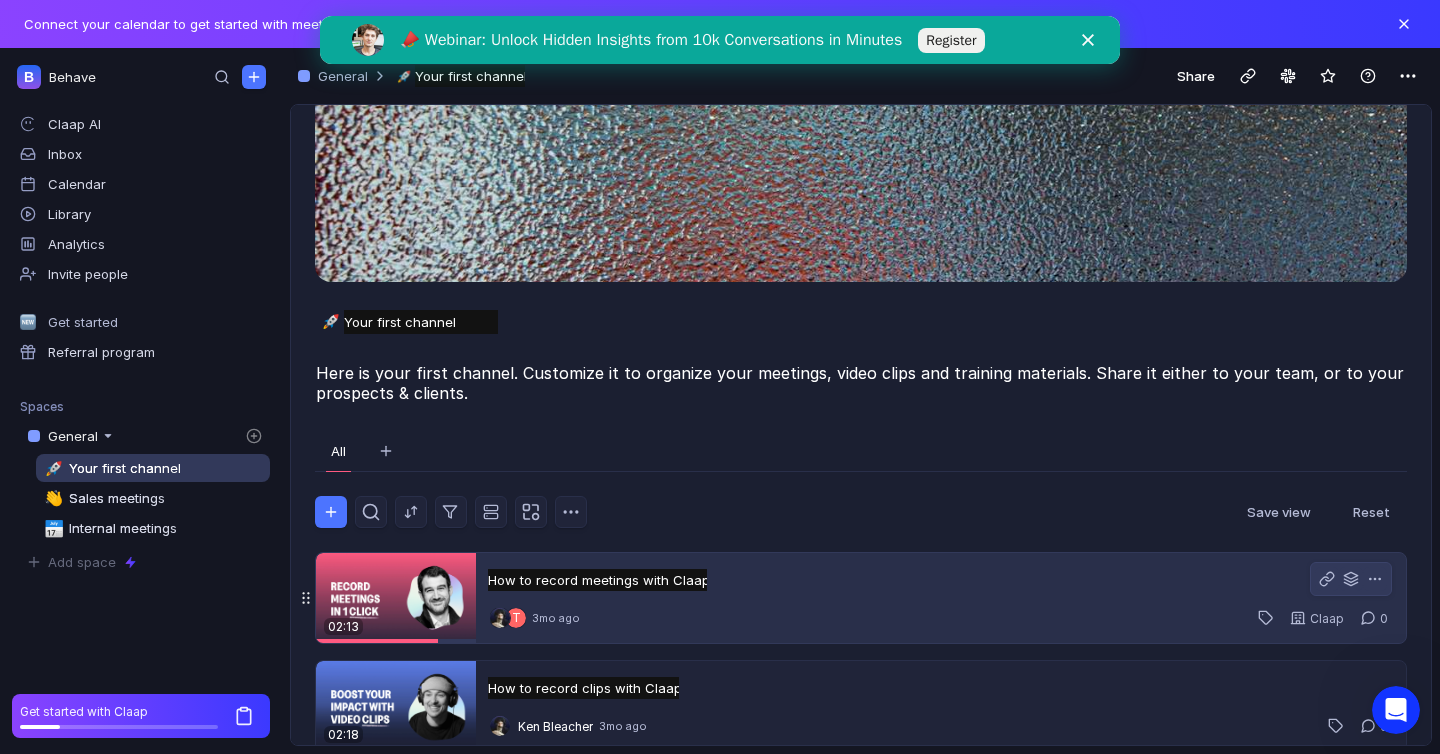 click on "How to record meetings with Claap How to record meetings with Claap Untitled" at bounding box center (939, 580) 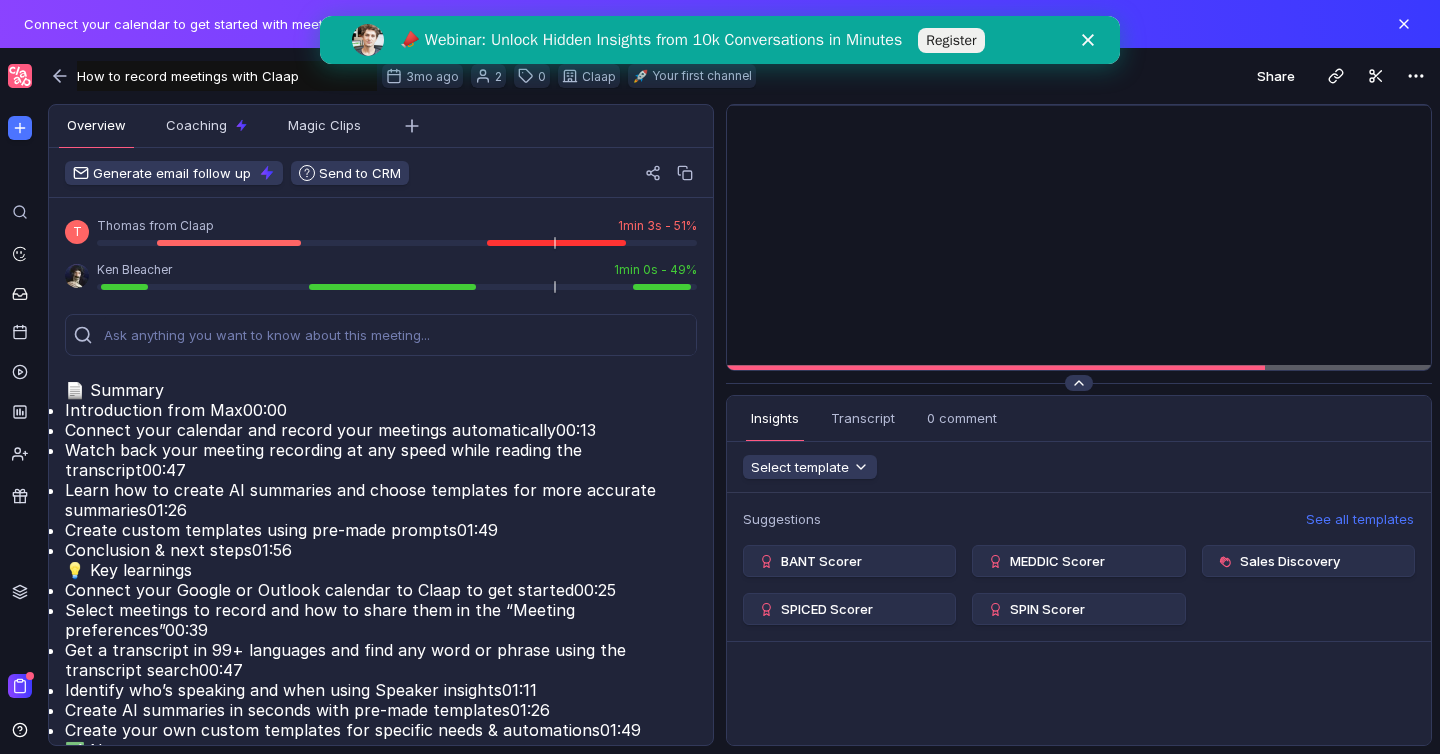 click at bounding box center [1079, 383] 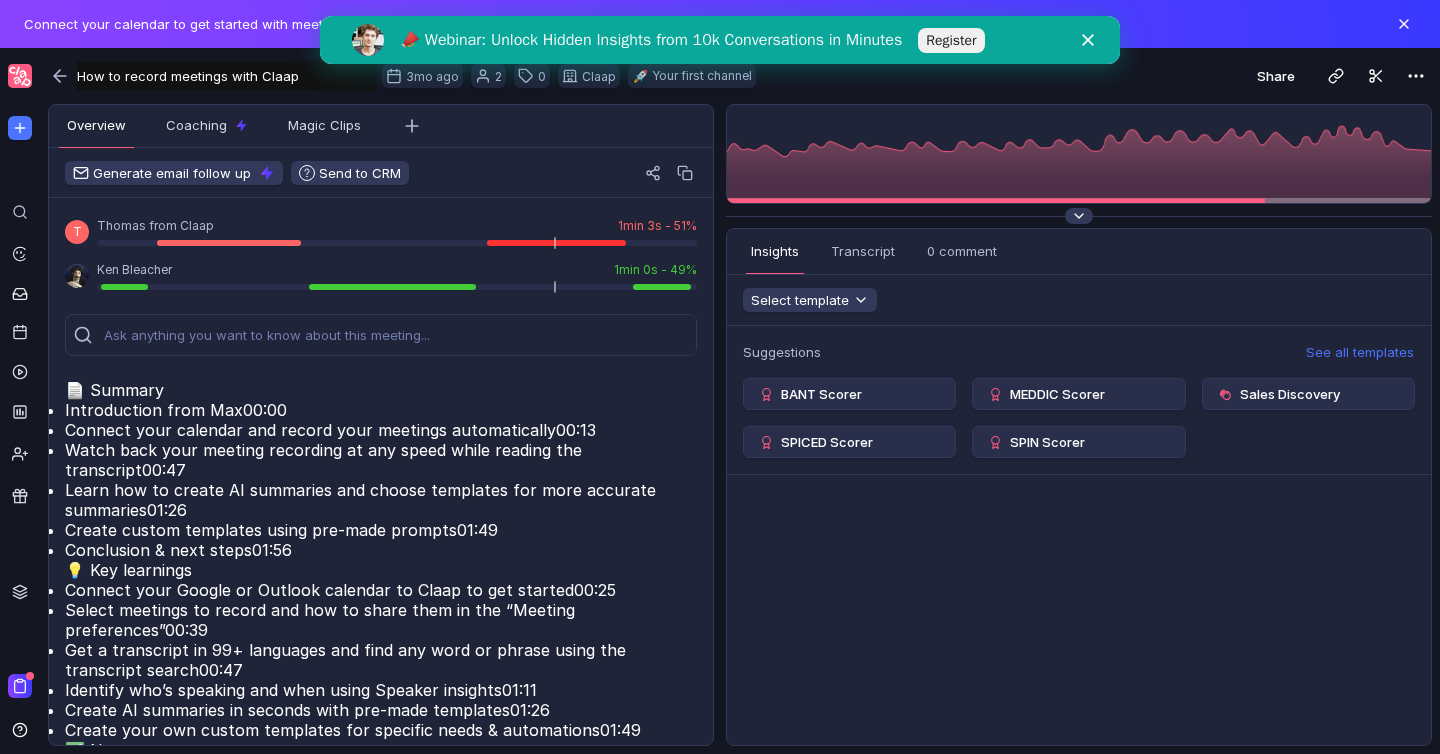 click at bounding box center [1079, 216] 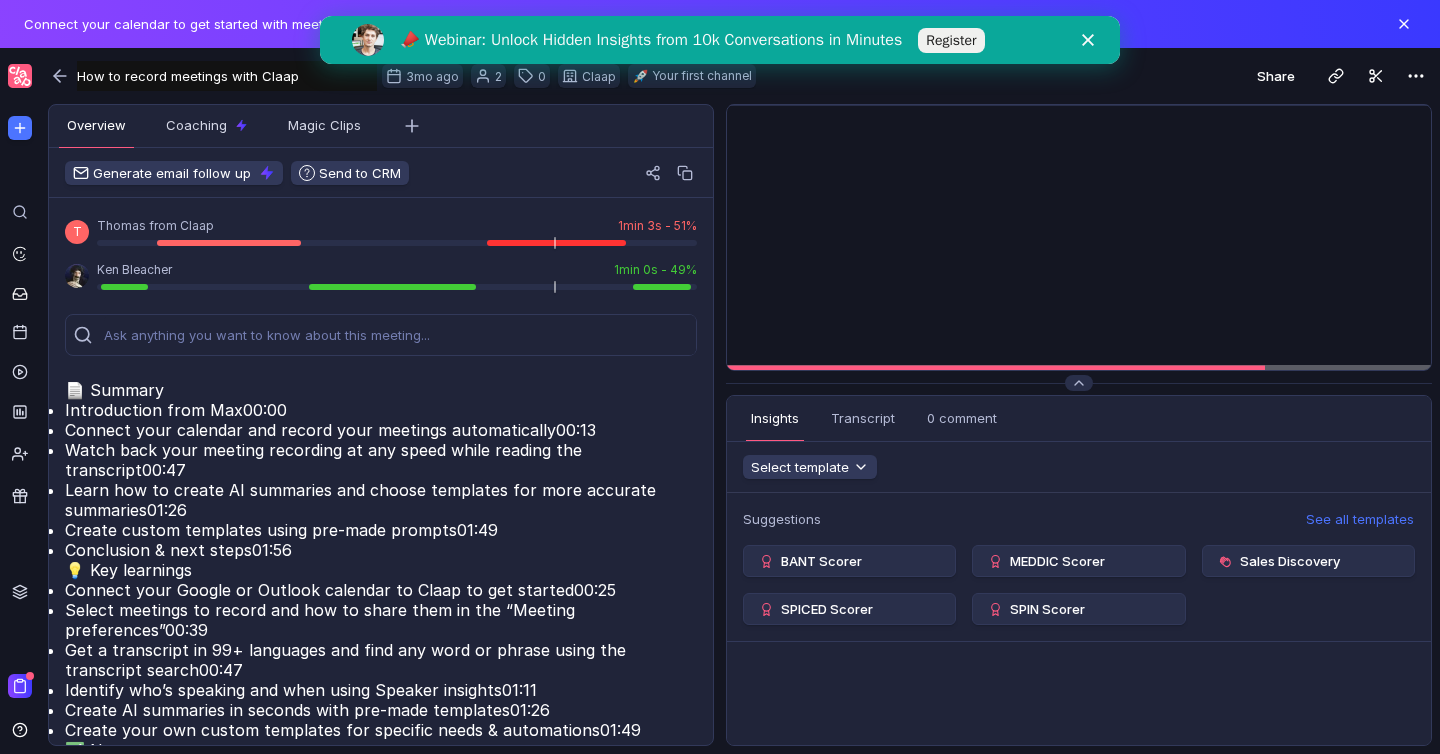 drag, startPoint x: 1081, startPoint y: 386, endPoint x: 1081, endPoint y: 410, distance: 24 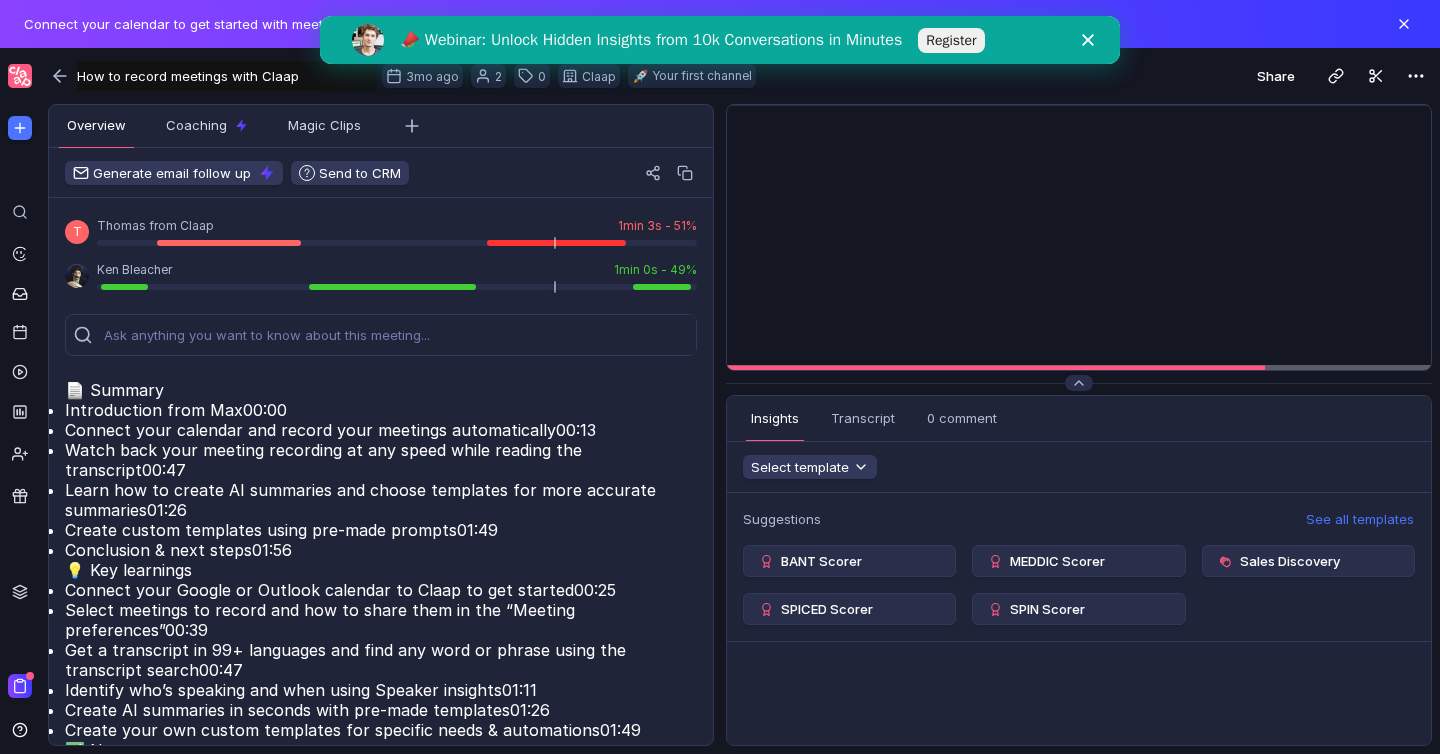 click on "Add chapters Loading... 1.0x 1.0x 01:41  /  02:13 Comment Record Insights Transcript 0 comment Overview Coaching Magic Clips Select template Suggestions See all templates BANT Scorer MEDDIC Scorer Sales Discovery SPICED Scorer SPIN Scorer" at bounding box center [1079, 425] 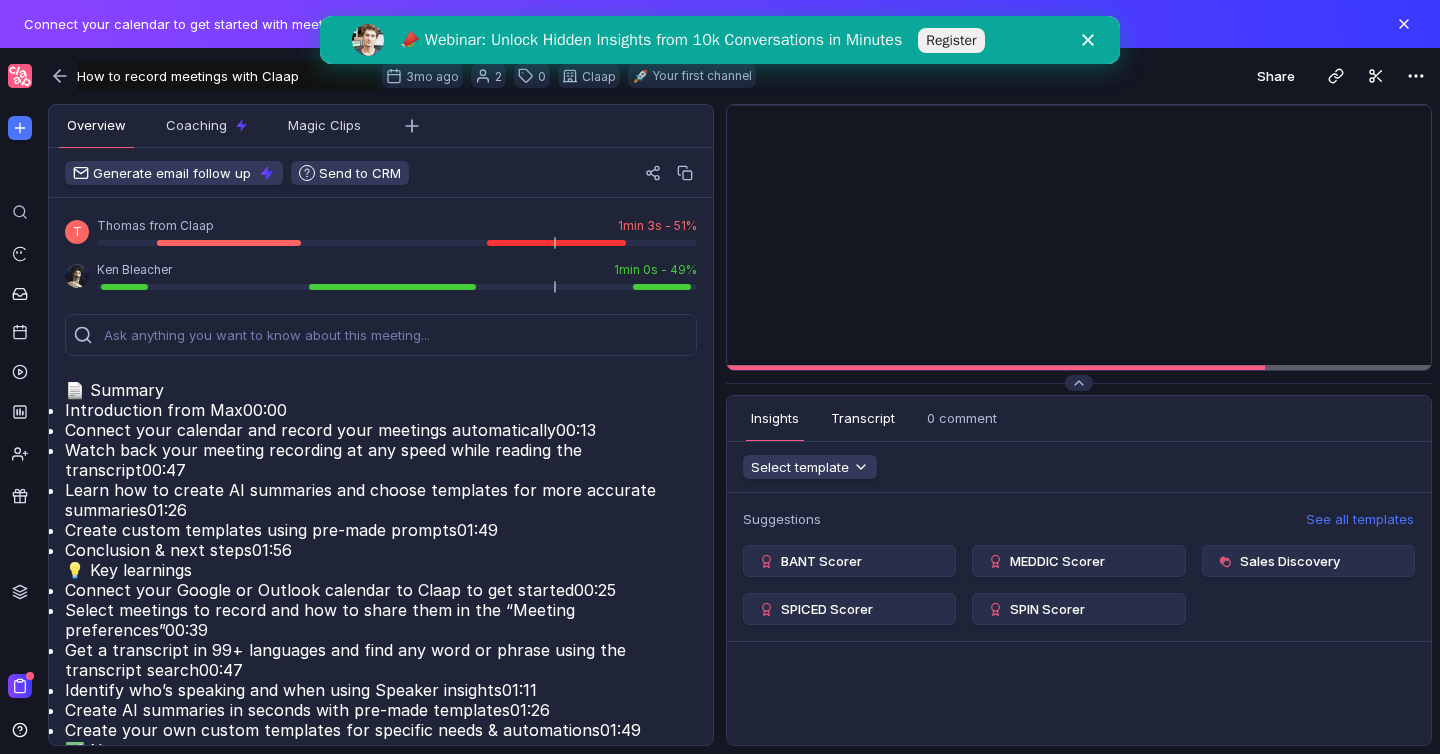 click on "Transcript" at bounding box center (863, 418) 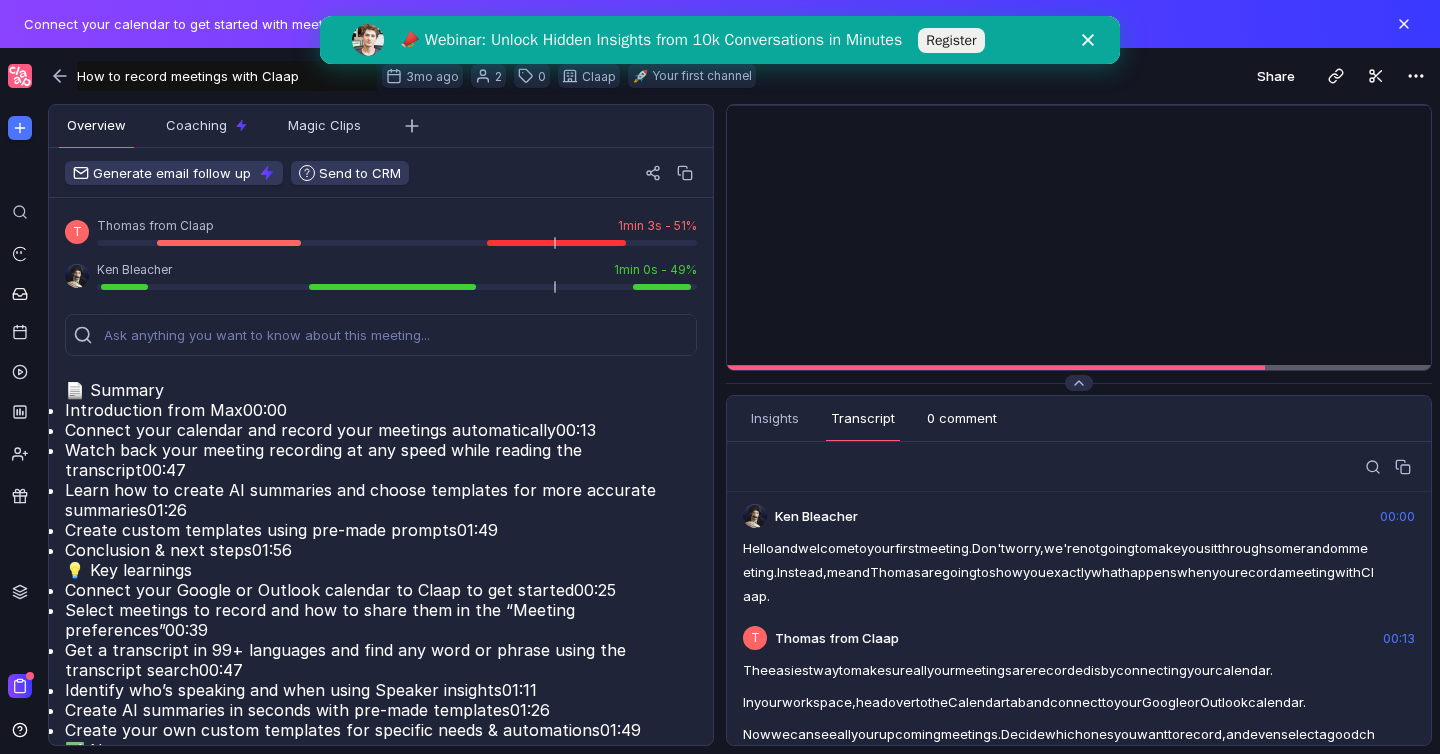 click on "0 comment" at bounding box center [962, 418] 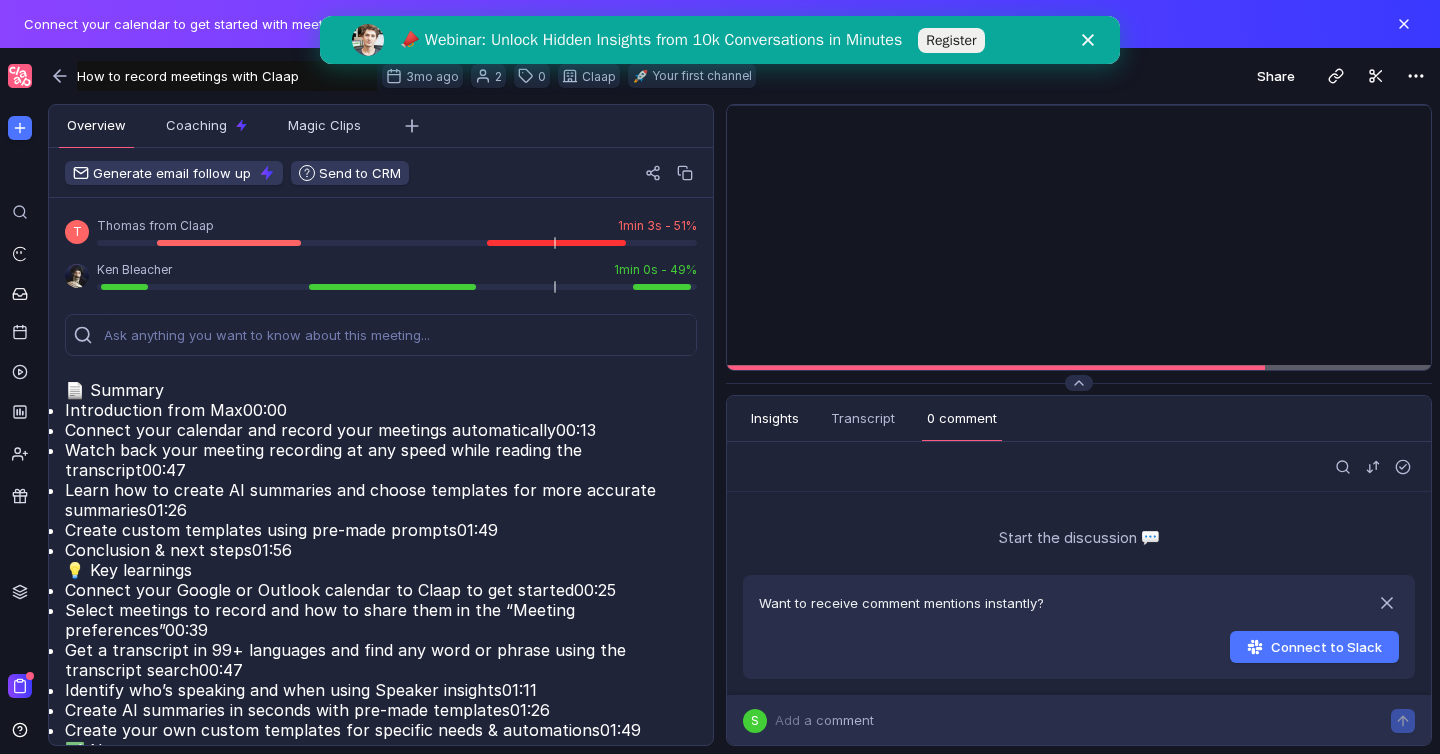 click on "Insights" at bounding box center [775, 418] 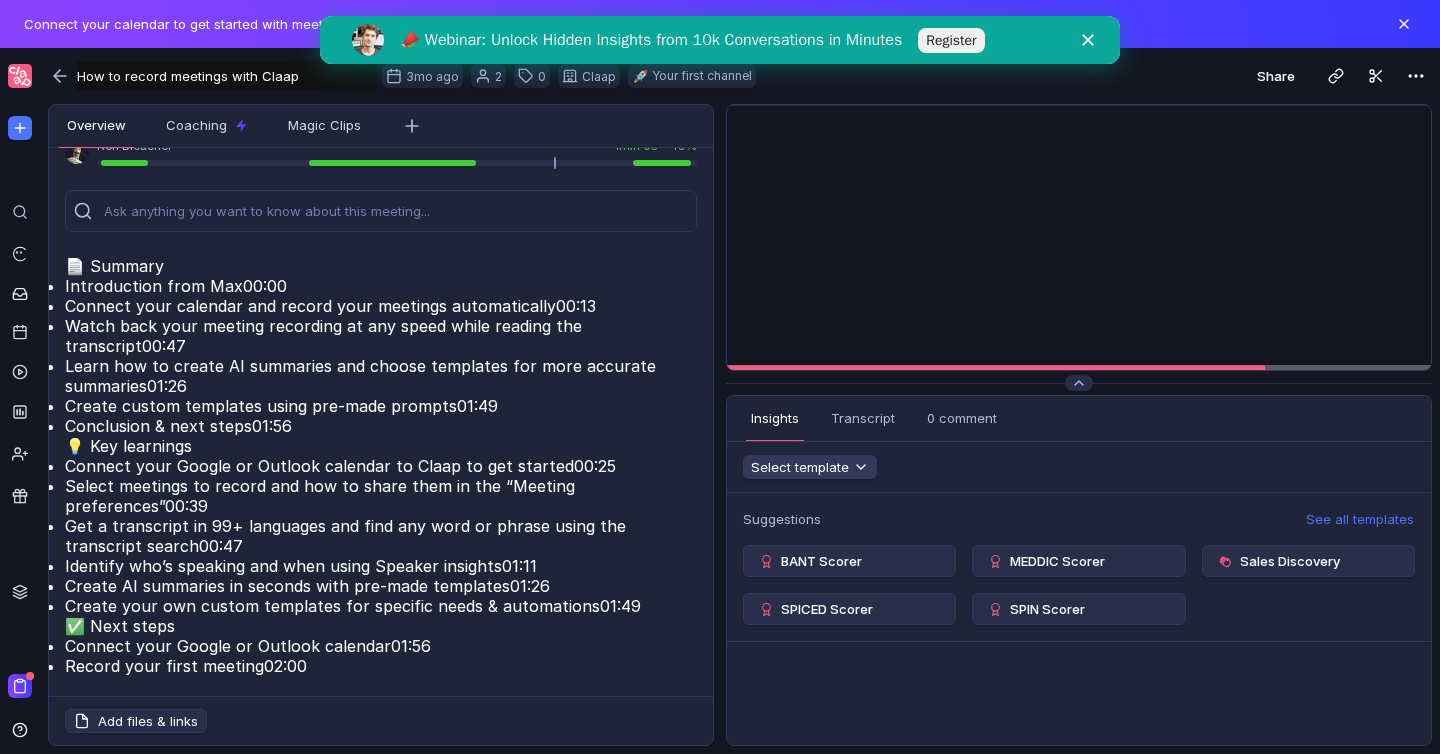 scroll, scrollTop: 0, scrollLeft: 0, axis: both 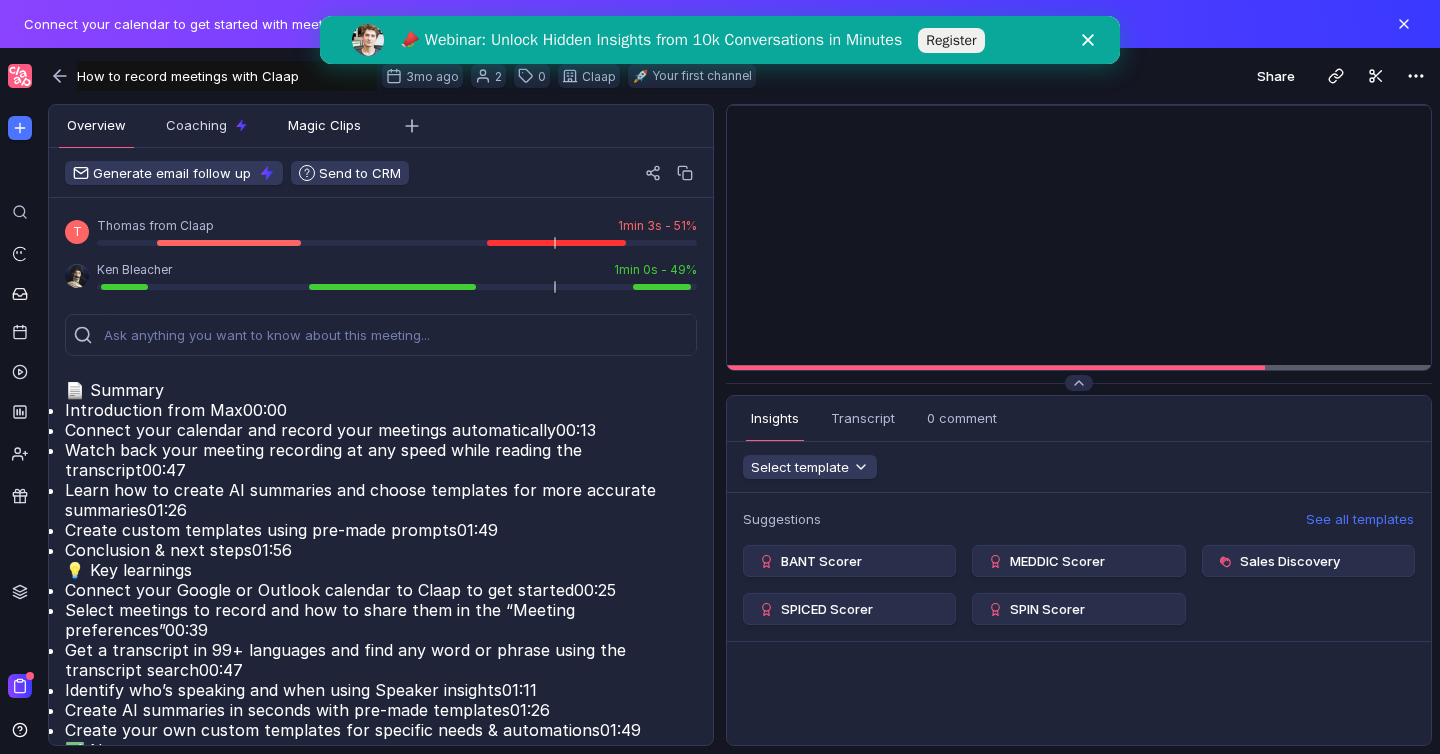 click on "Magic Clips" at bounding box center [324, 126] 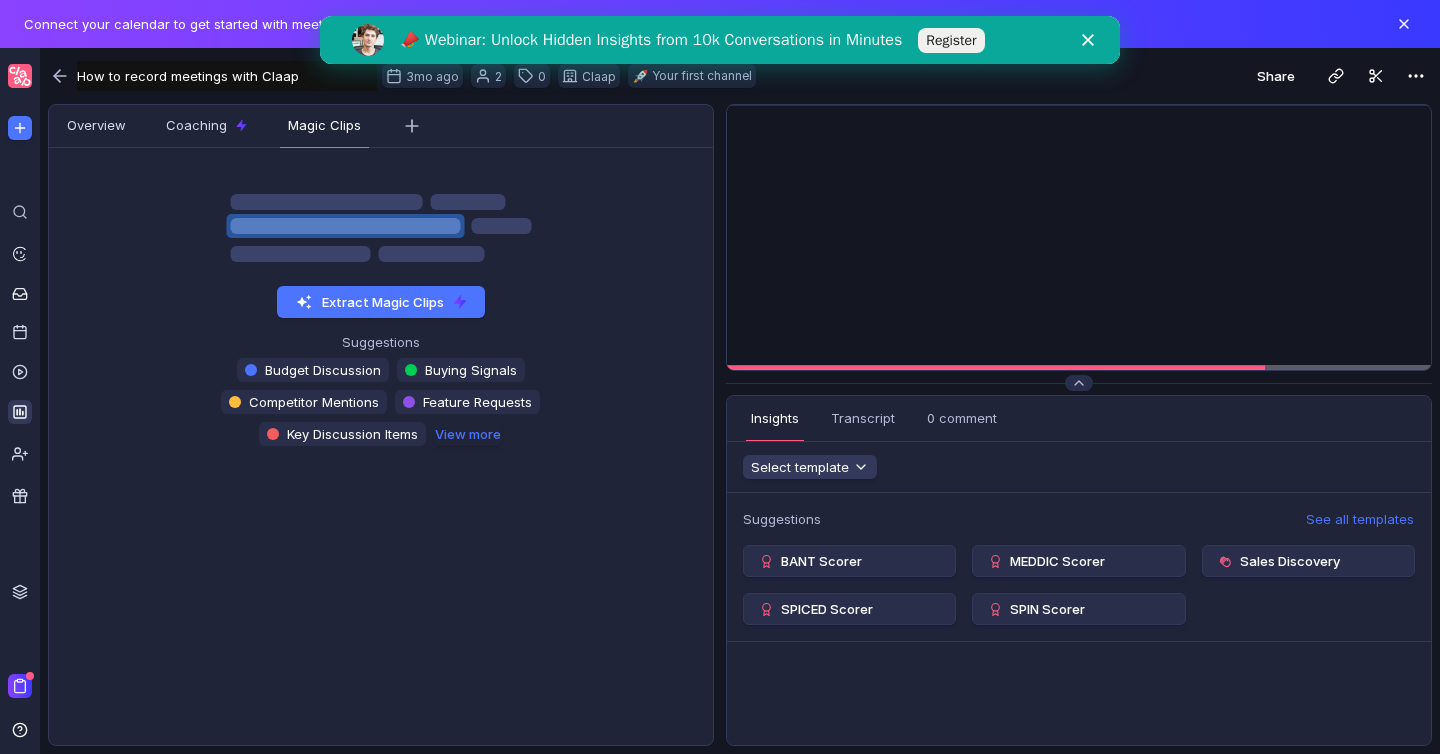 click at bounding box center (20, 412) 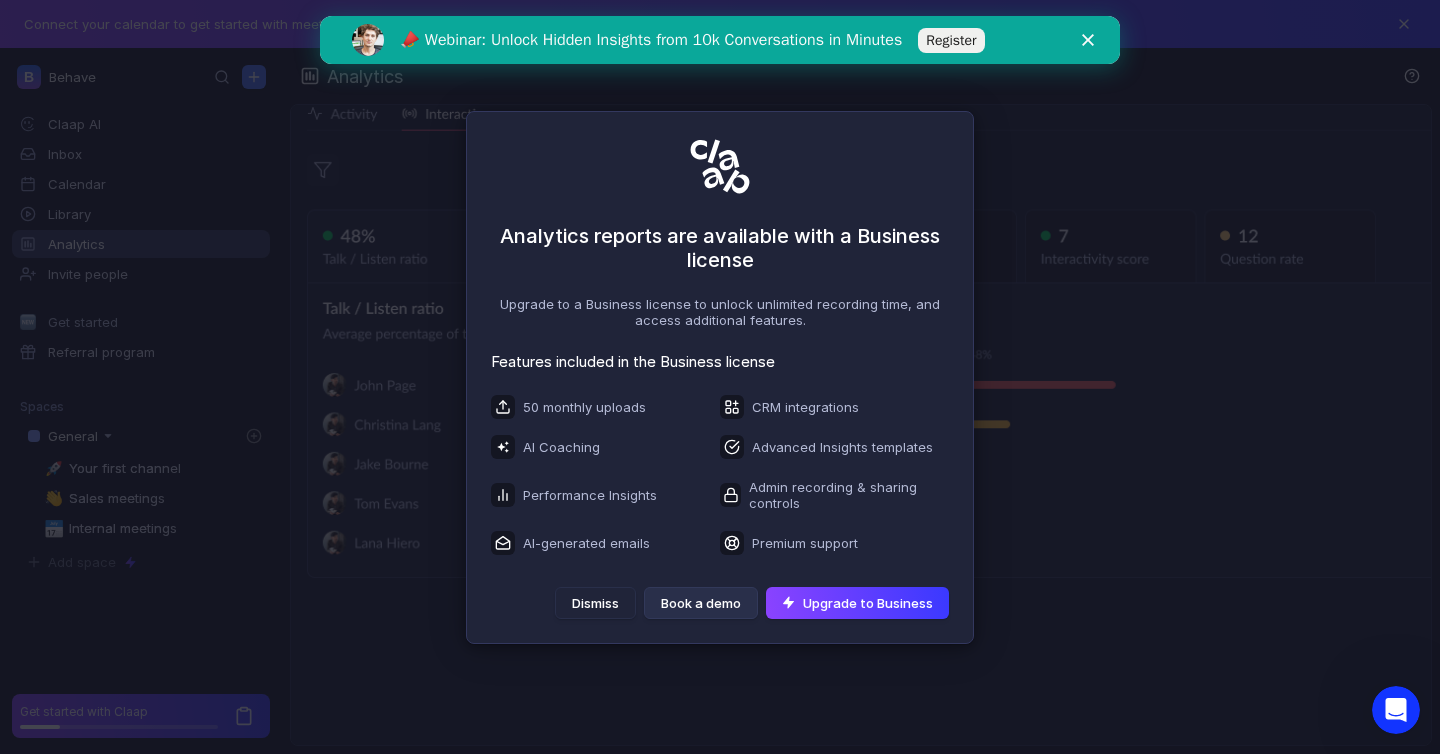 scroll, scrollTop: 0, scrollLeft: 0, axis: both 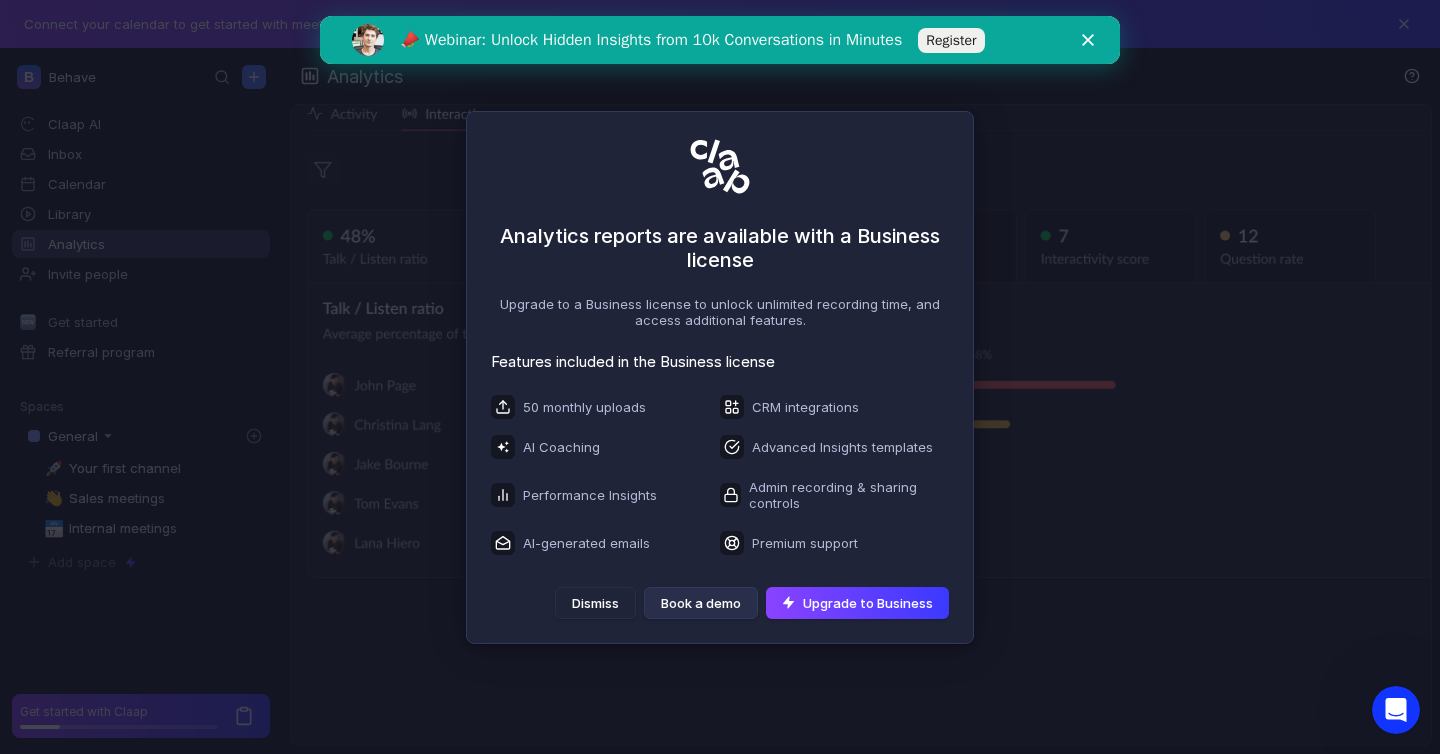 click on "Analytics reports are available with a Business license Upgrade to a Business license to unlock unlimited recording time, and access additional features. Features included in the Business license 50 monthly uploads AI Coaching Performance Insights AI-generated emails CRM integrations Advanced Insights templates Admin recording & sharing controls Premium support Dismiss Book a demo Upgrade to Business" at bounding box center [720, 377] 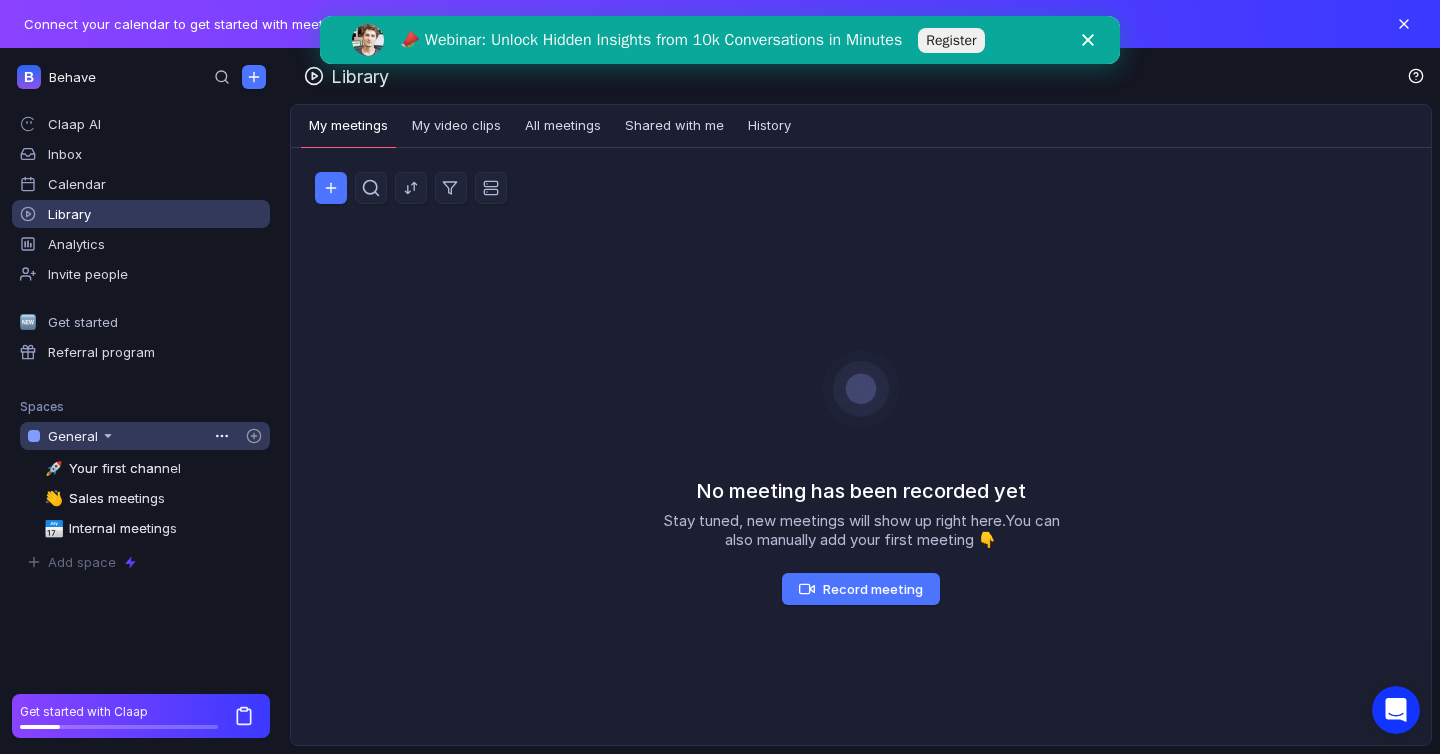 click on "General" at bounding box center [127, 436] 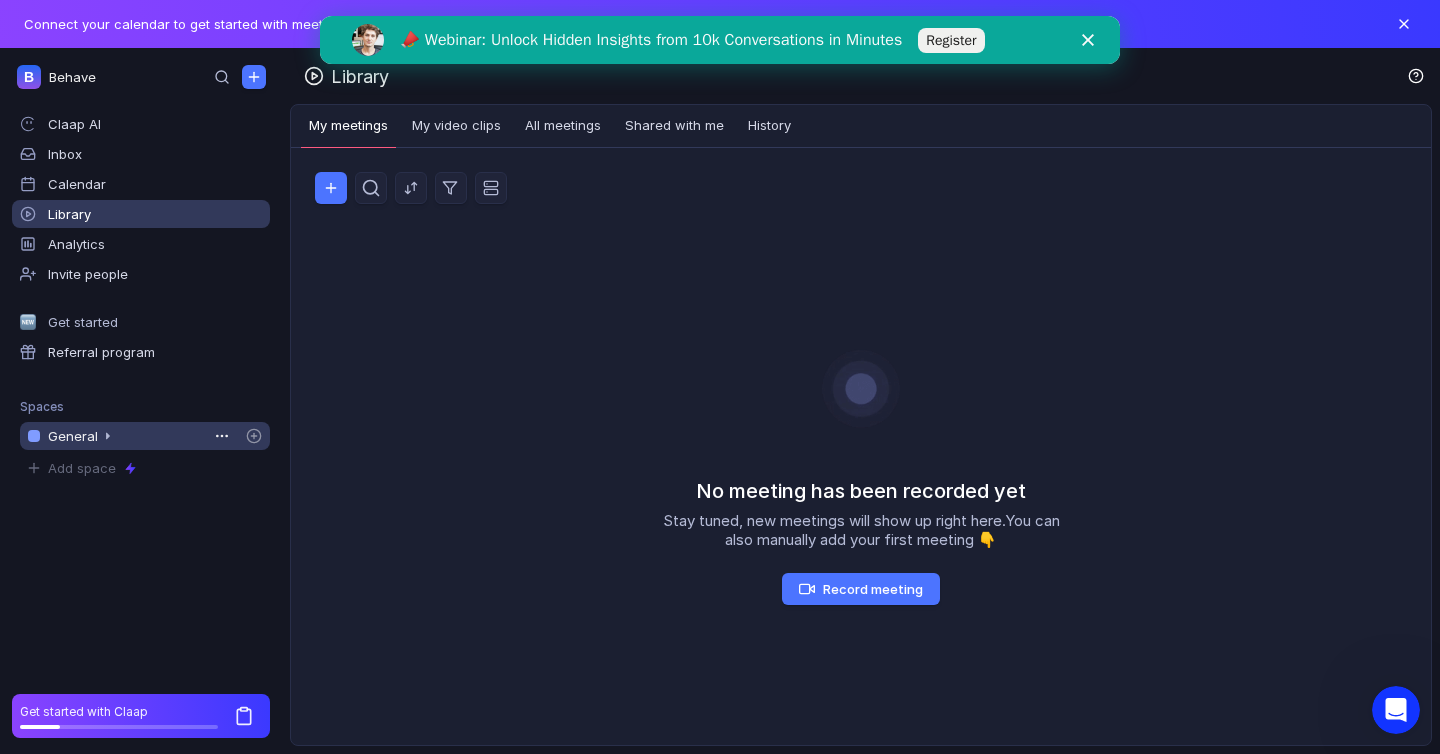 click on "General" at bounding box center (127, 436) 